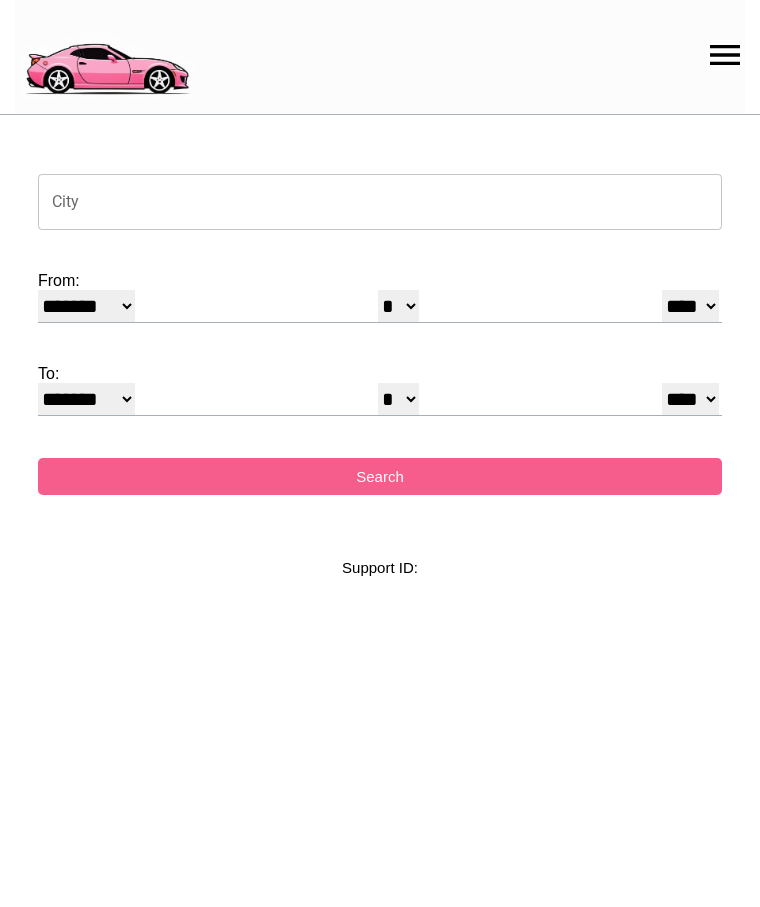 select on "*" 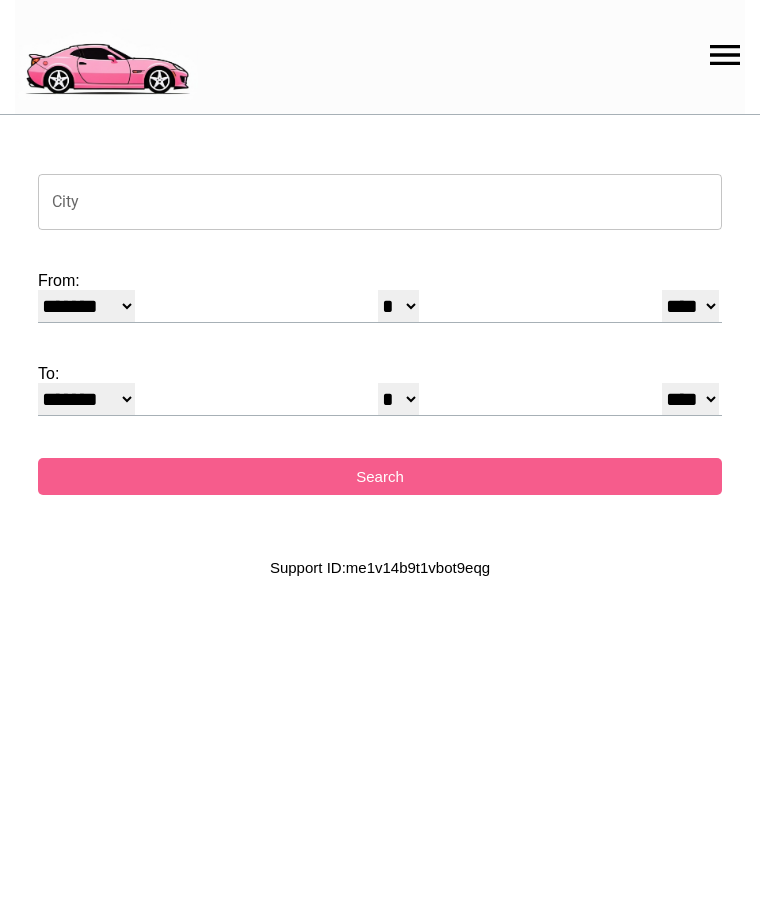 scroll, scrollTop: 0, scrollLeft: 0, axis: both 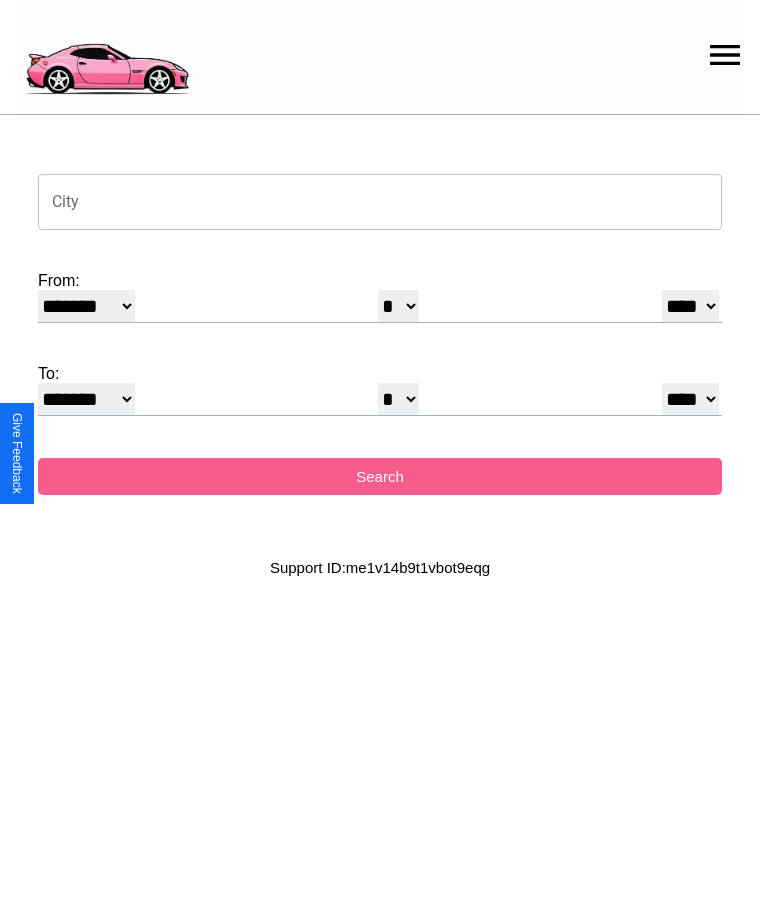 click on "City" at bounding box center (380, 202) 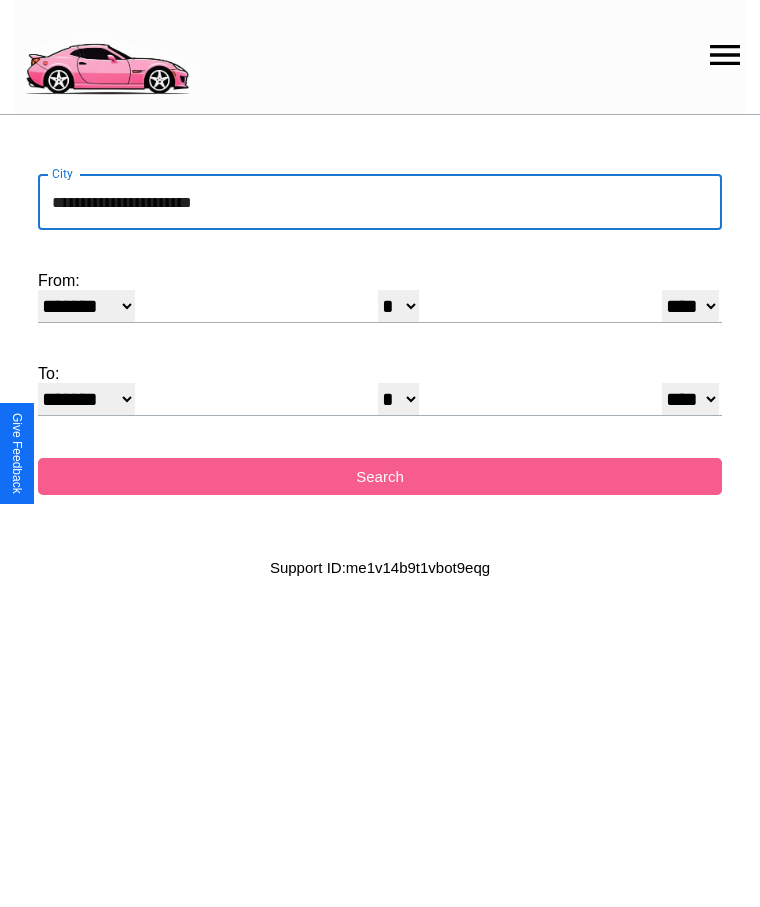 type on "**********" 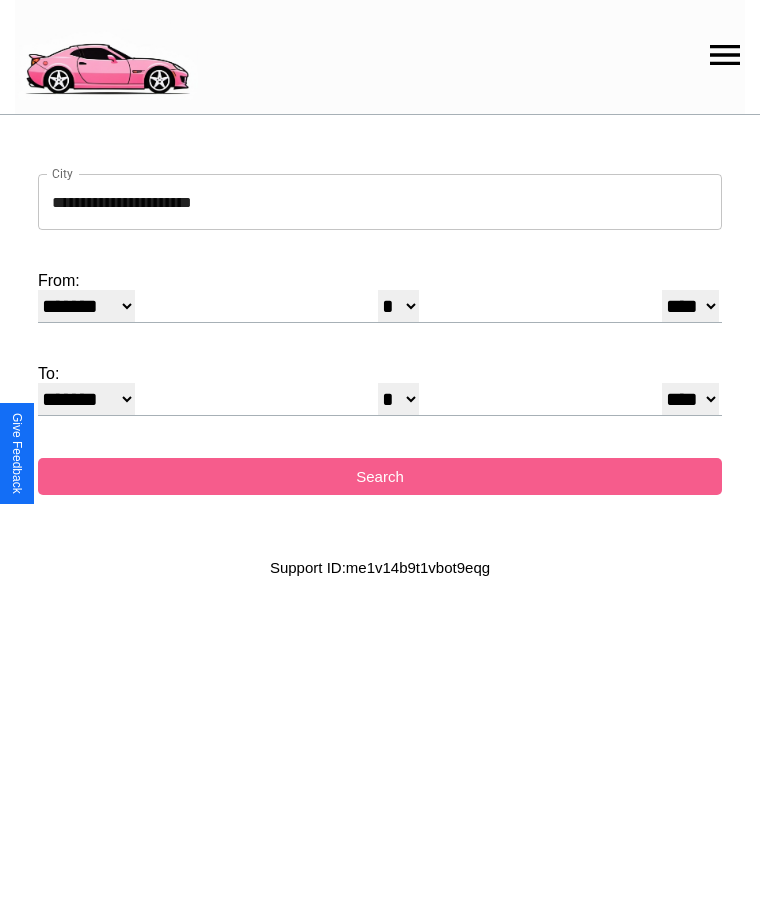 select on "**" 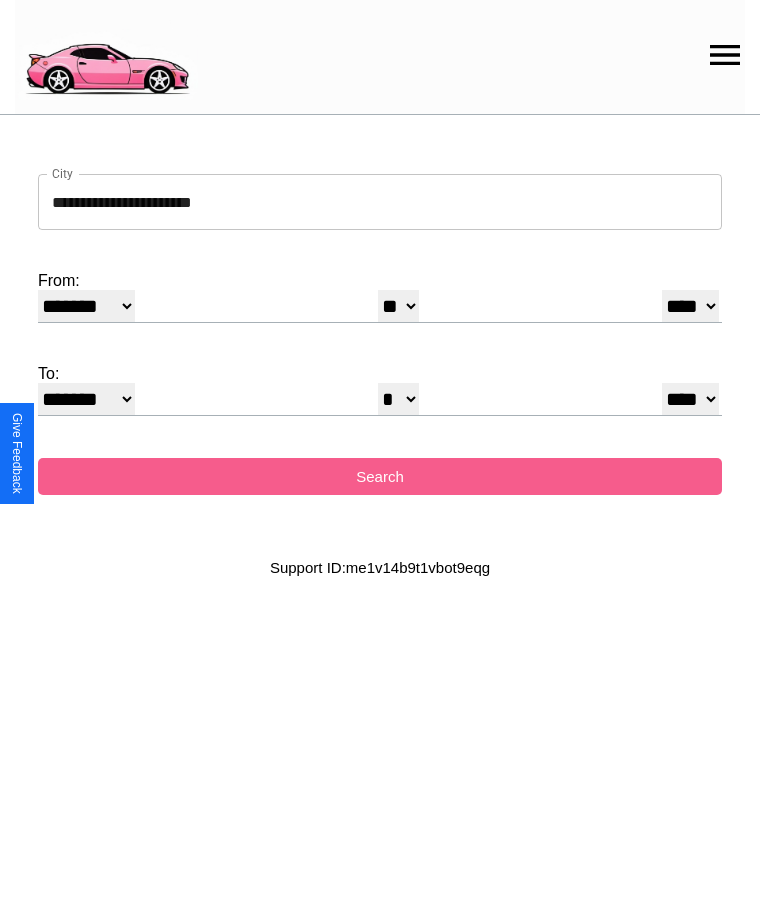 select on "**" 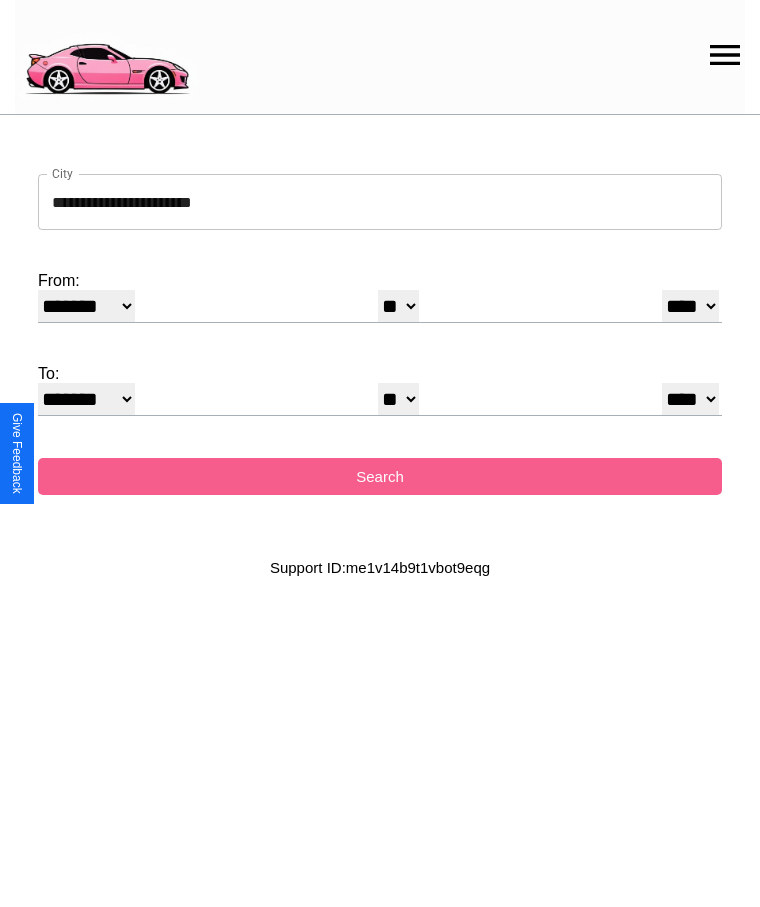 click on "******* ******** ***** ***** *** **** **** ****** ********* ******* ******** ********" at bounding box center (86, 399) 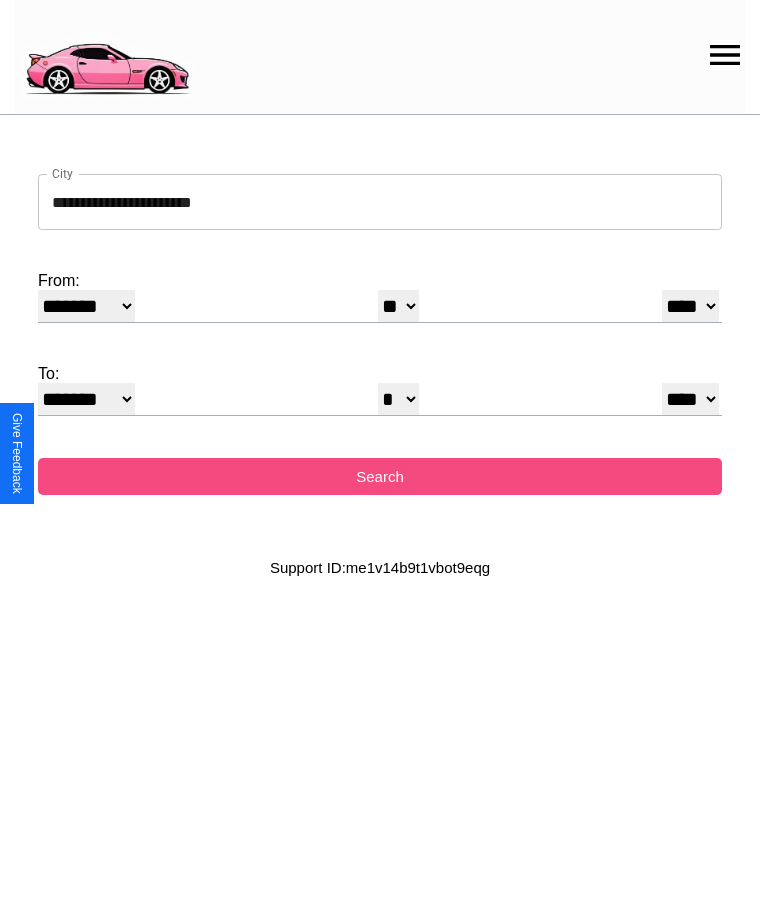 click on "Search" at bounding box center [380, 476] 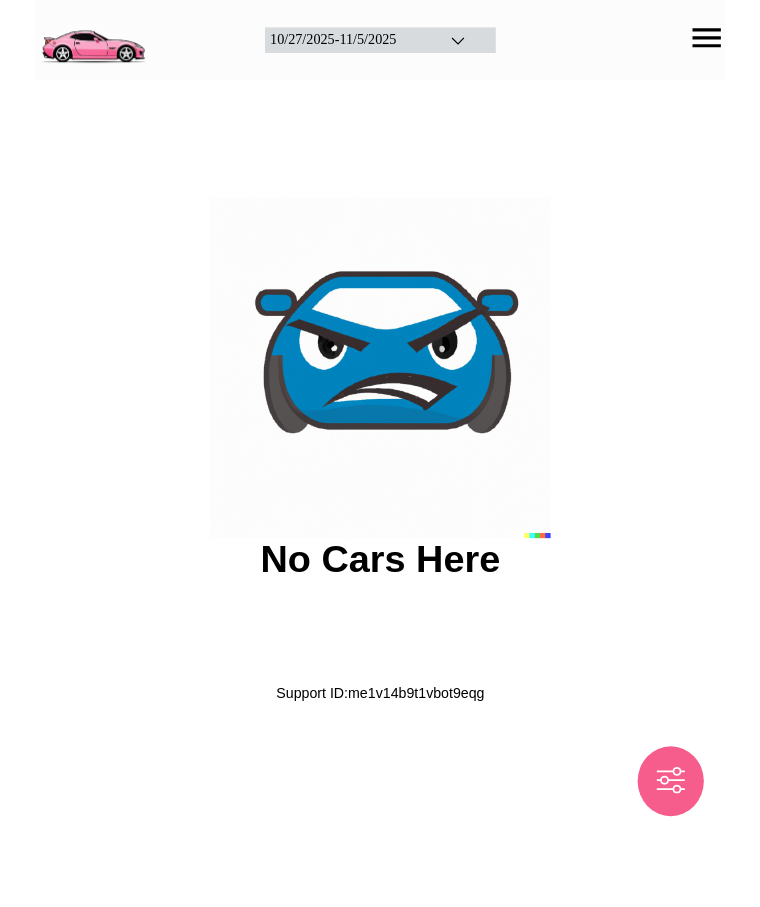 scroll, scrollTop: 0, scrollLeft: 0, axis: both 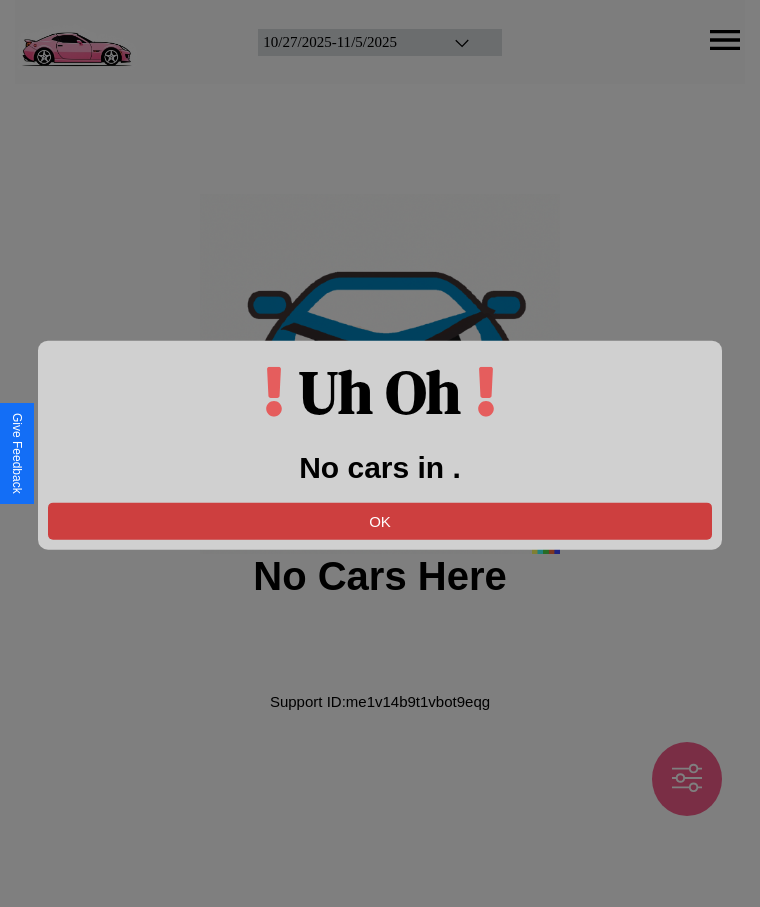 click on "OK" at bounding box center (380, 520) 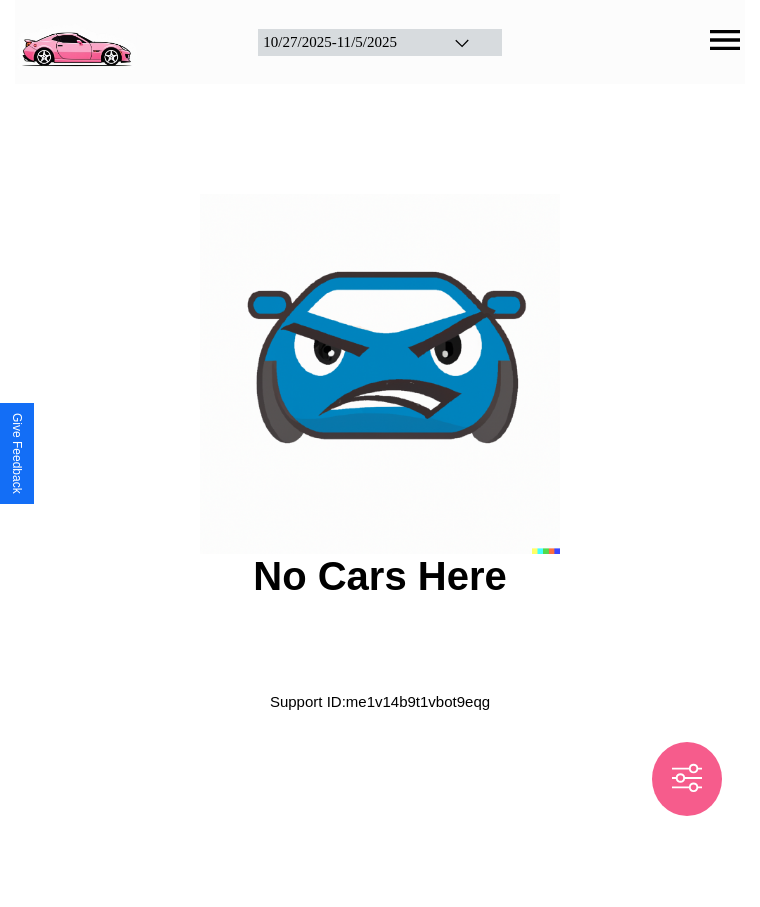 click at bounding box center [76, 40] 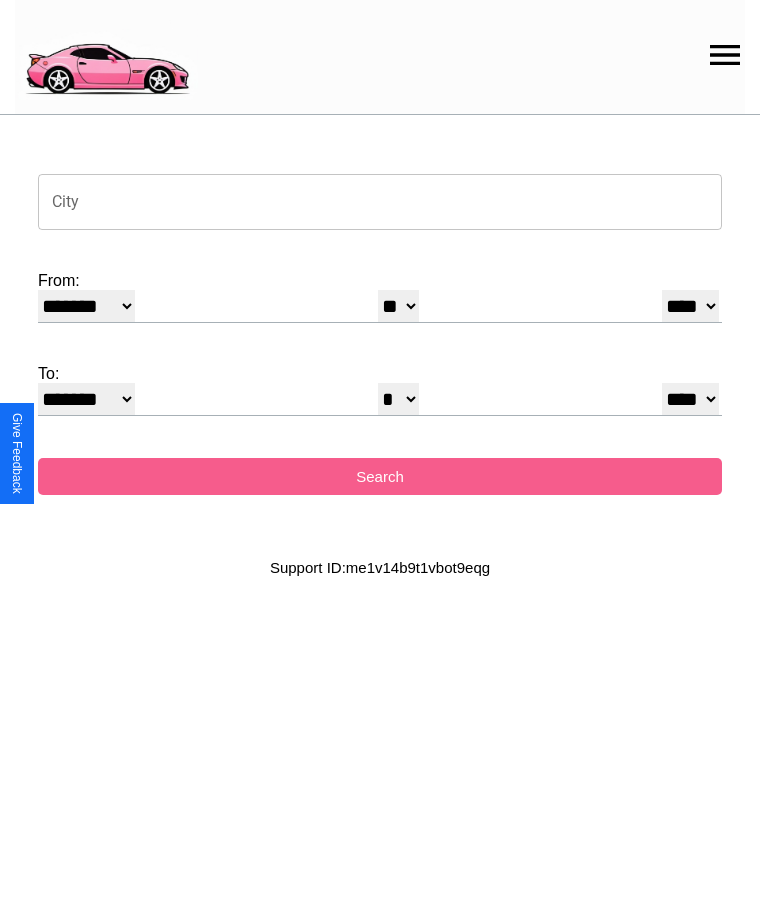 click 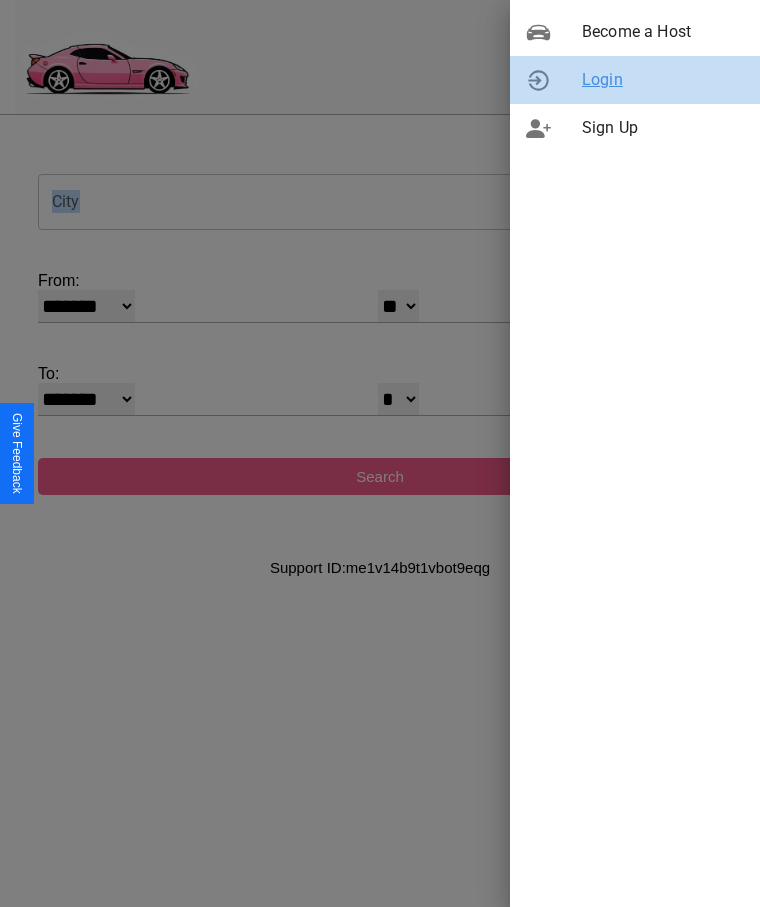 click on "Login" at bounding box center [663, 80] 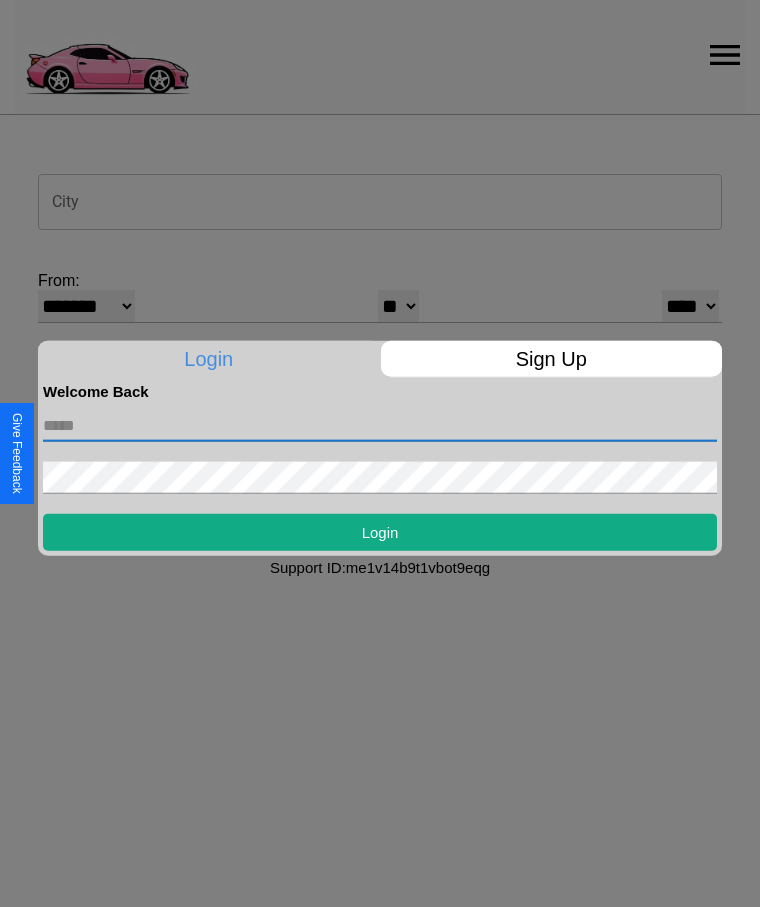 click at bounding box center [380, 425] 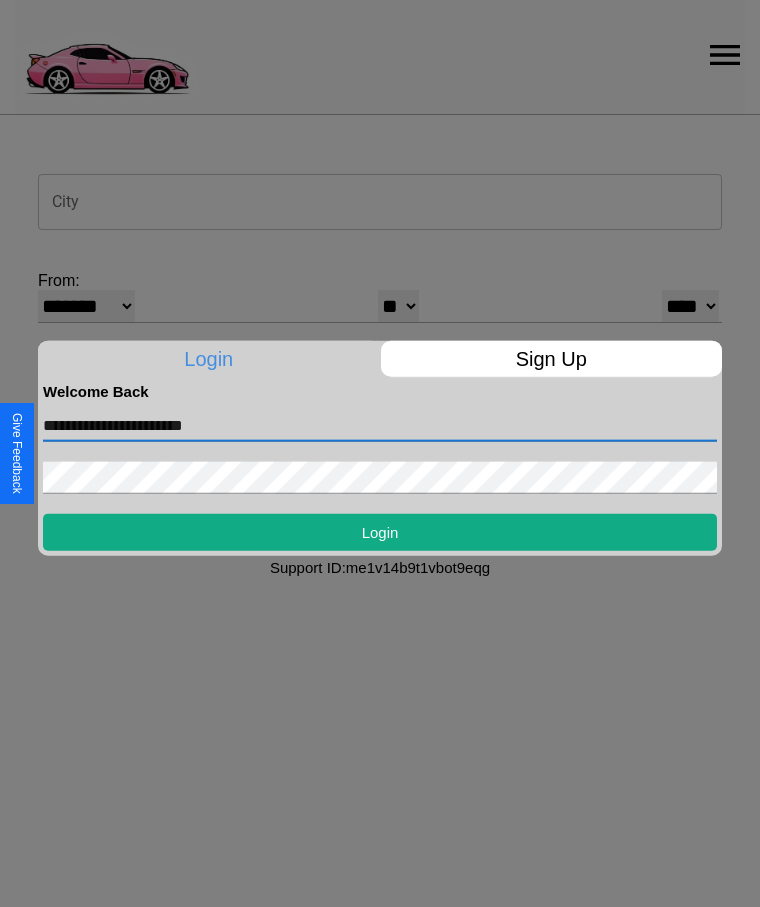type on "**********" 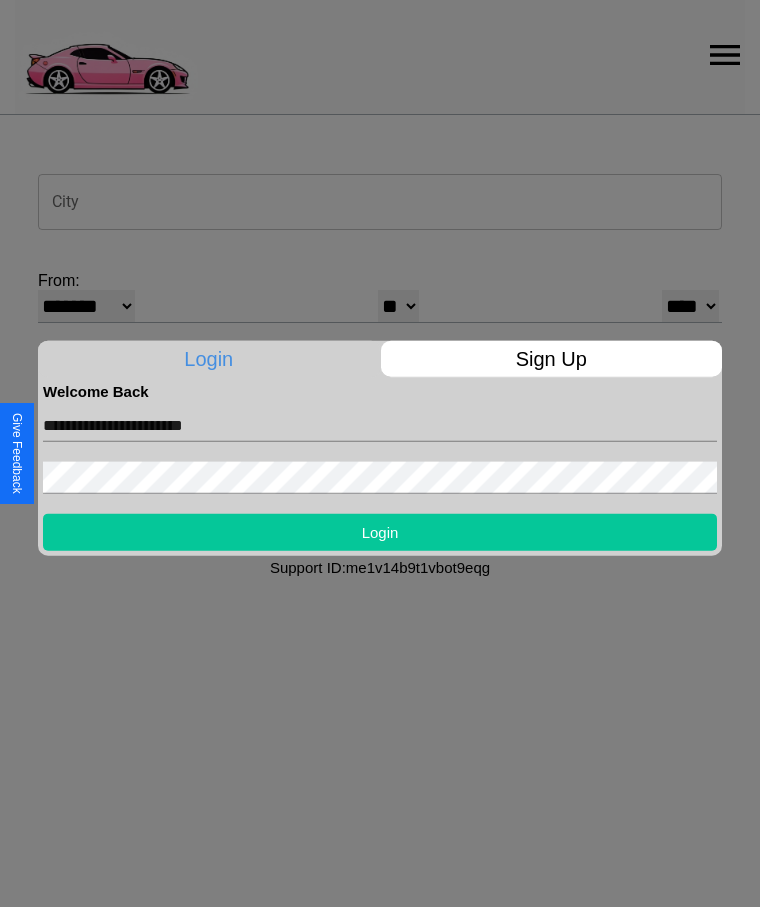 click on "Login" at bounding box center [380, 531] 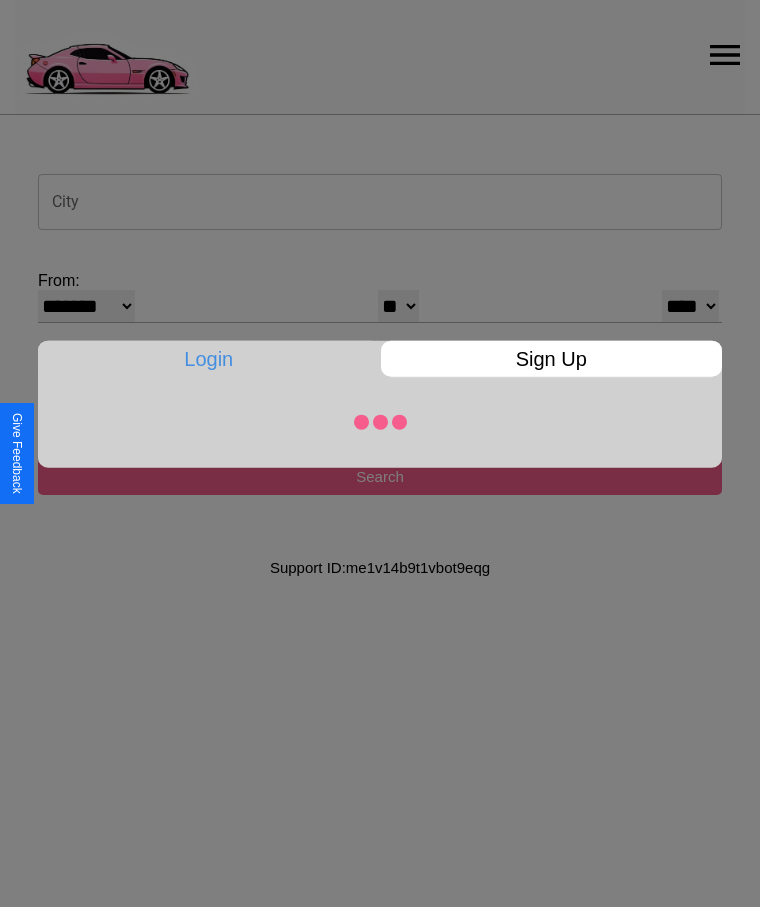 select on "**" 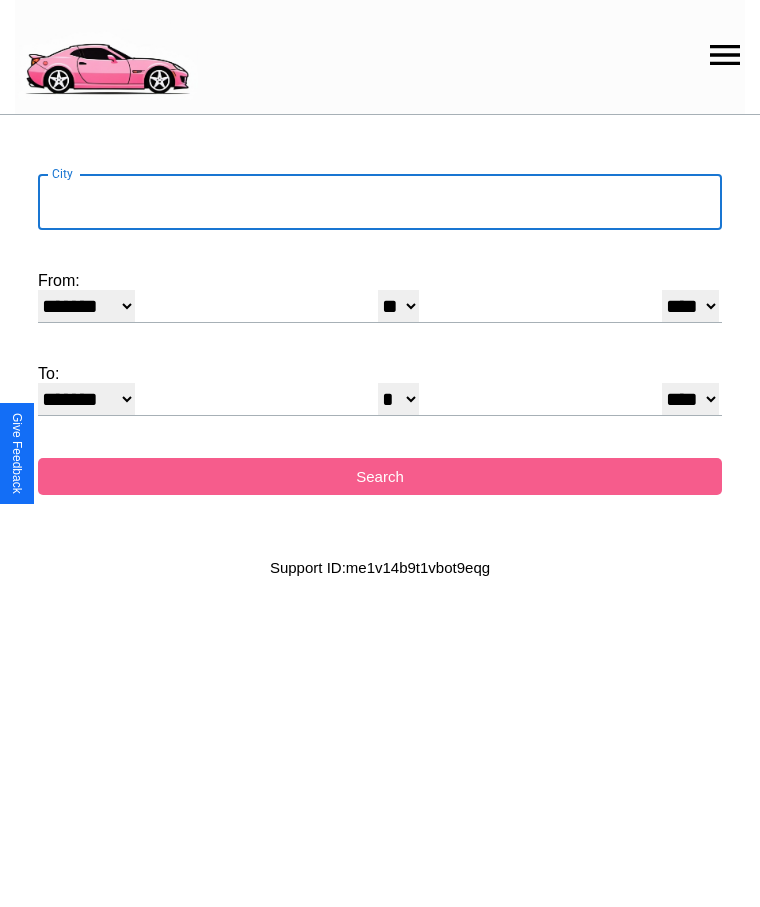 click on "City" at bounding box center [380, 202] 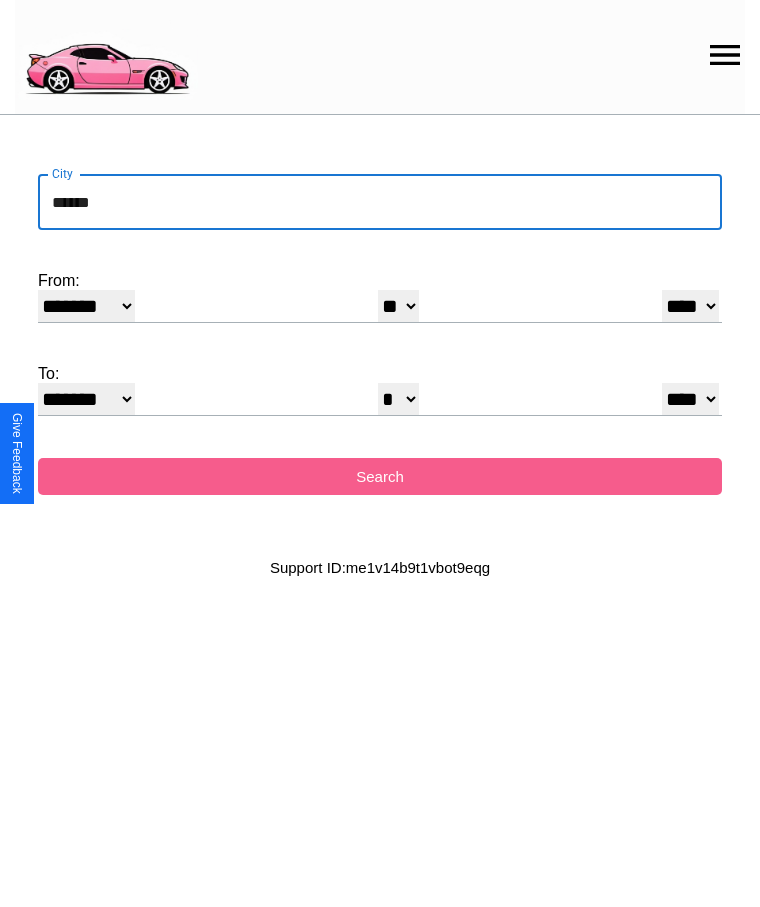 type on "******" 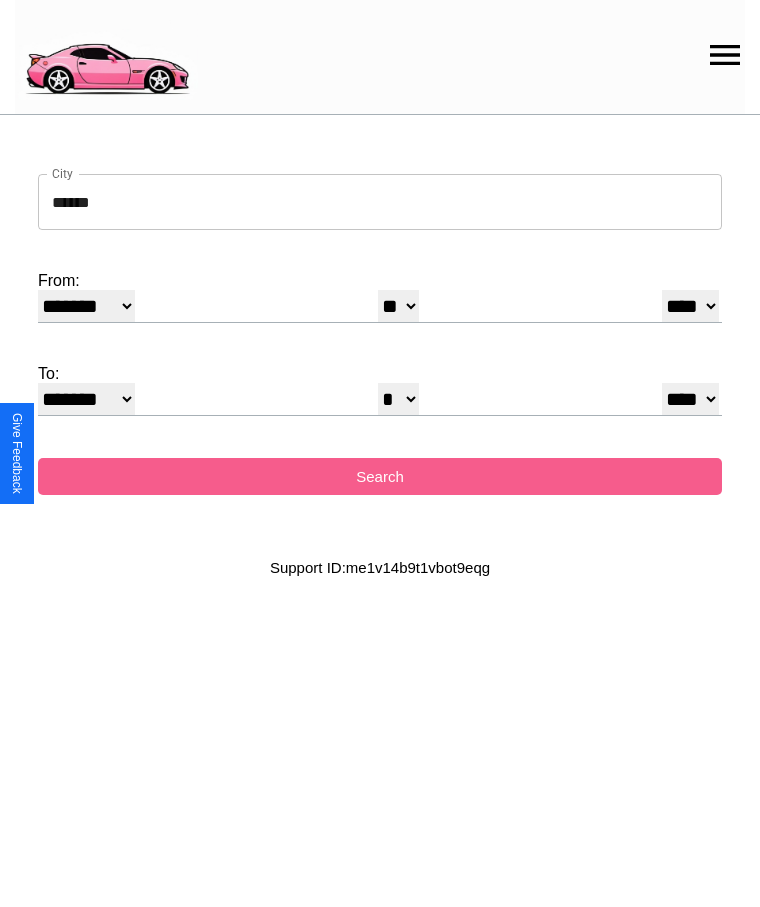 click on "******* ******** ***** ***** *** **** **** ****** ********* ******* ******** ********" at bounding box center [86, 306] 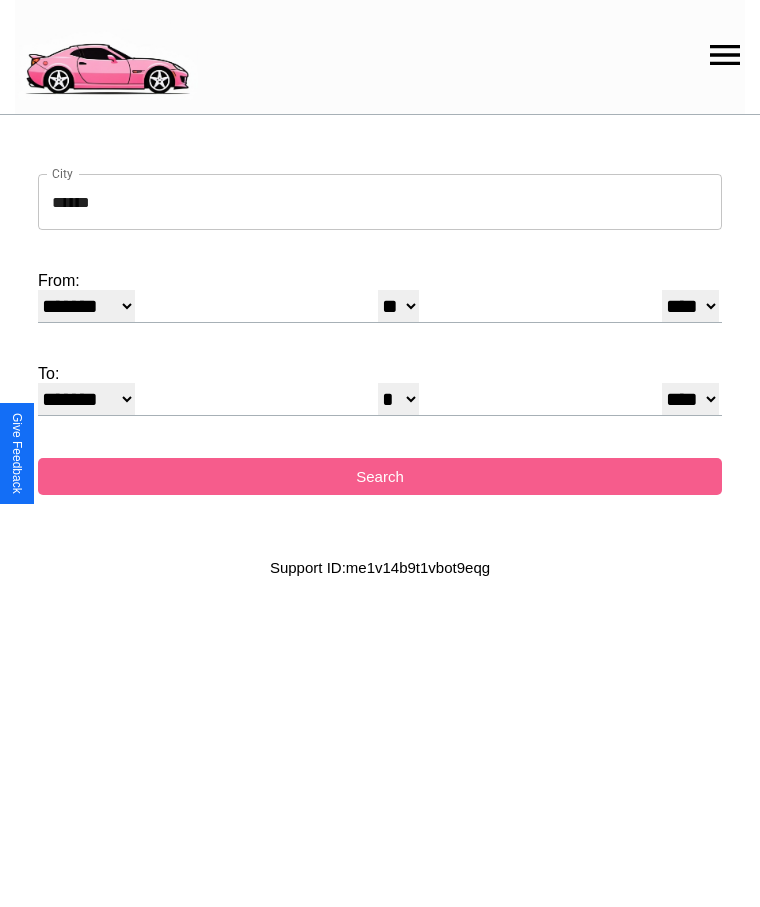 select on "**" 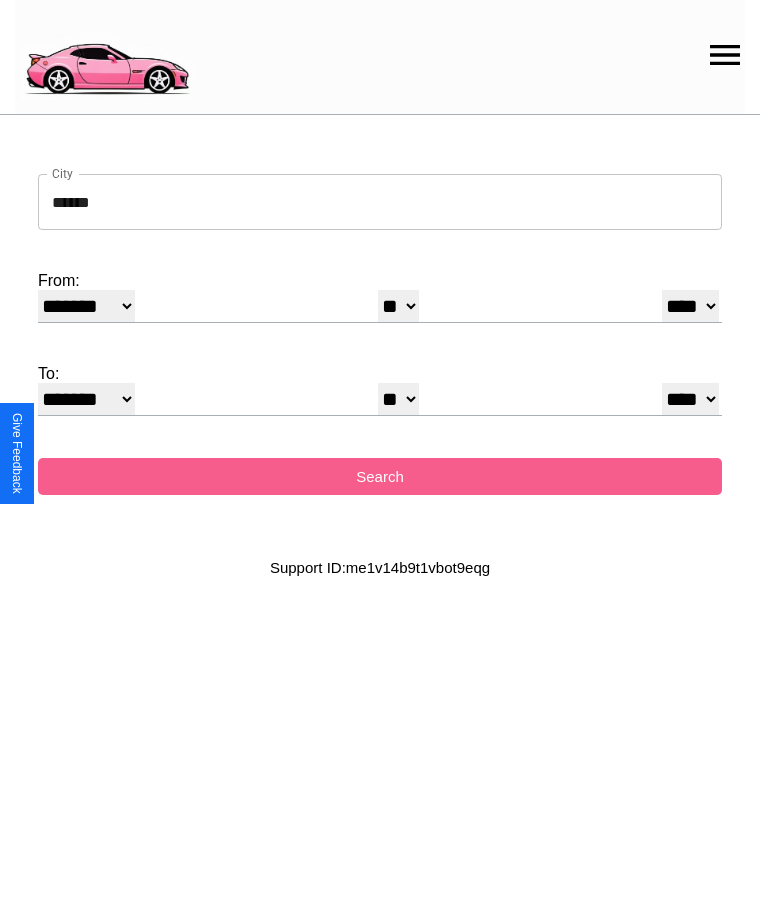 click on "* * * * * * * * * ** ** ** ** ** ** ** ** ** ** ** ** ** ** ** ** ** ** ** ** **" at bounding box center [398, 306] 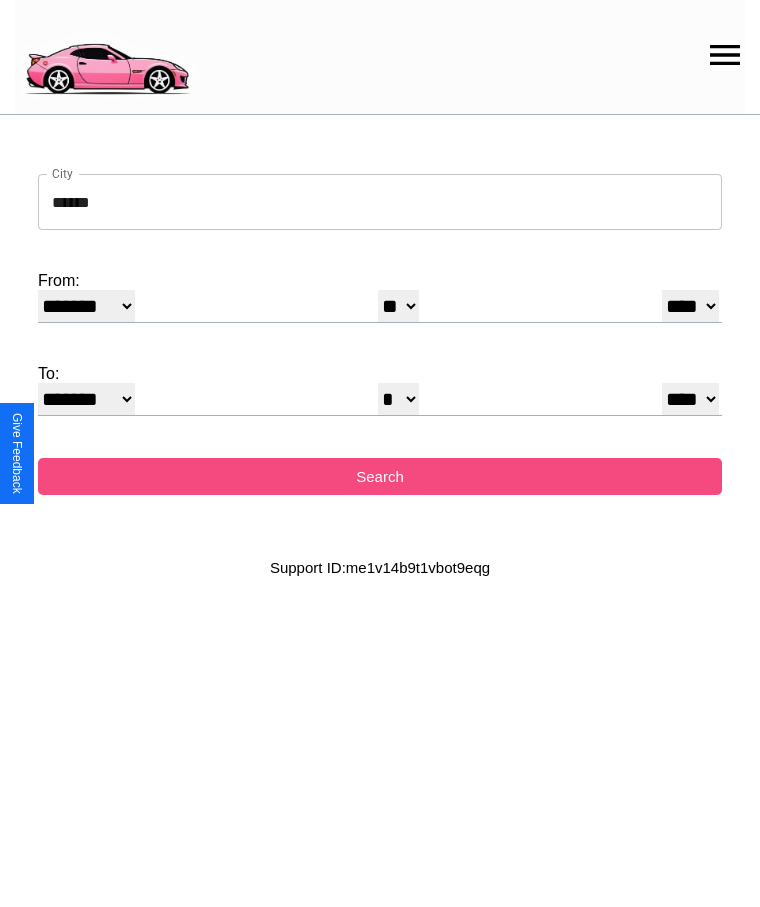 click on "Search" at bounding box center (380, 476) 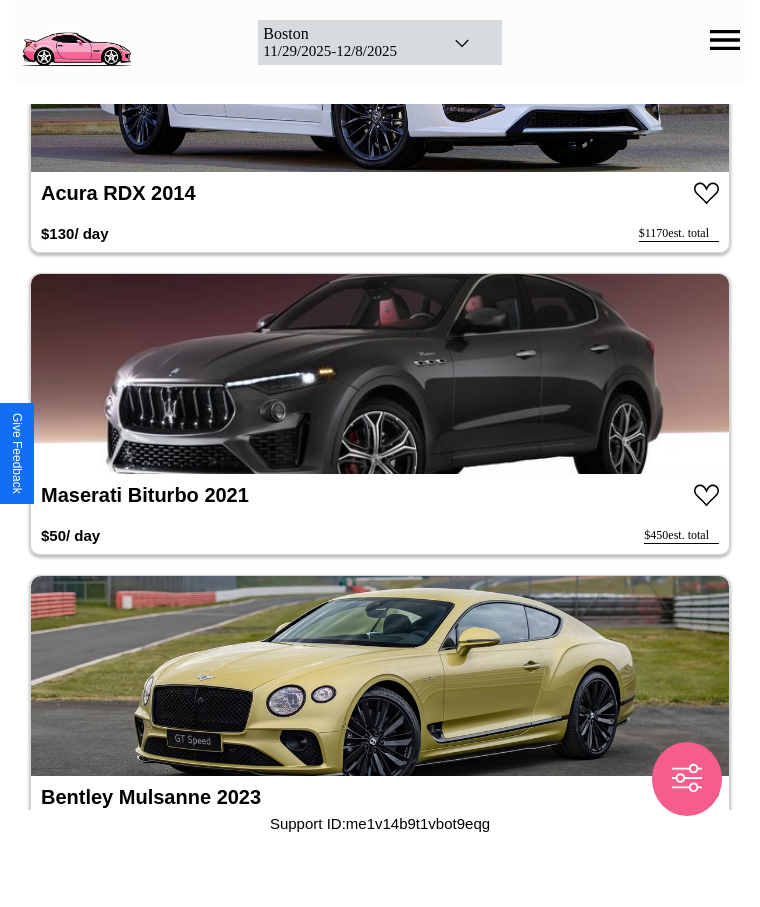 scroll, scrollTop: 4348, scrollLeft: 0, axis: vertical 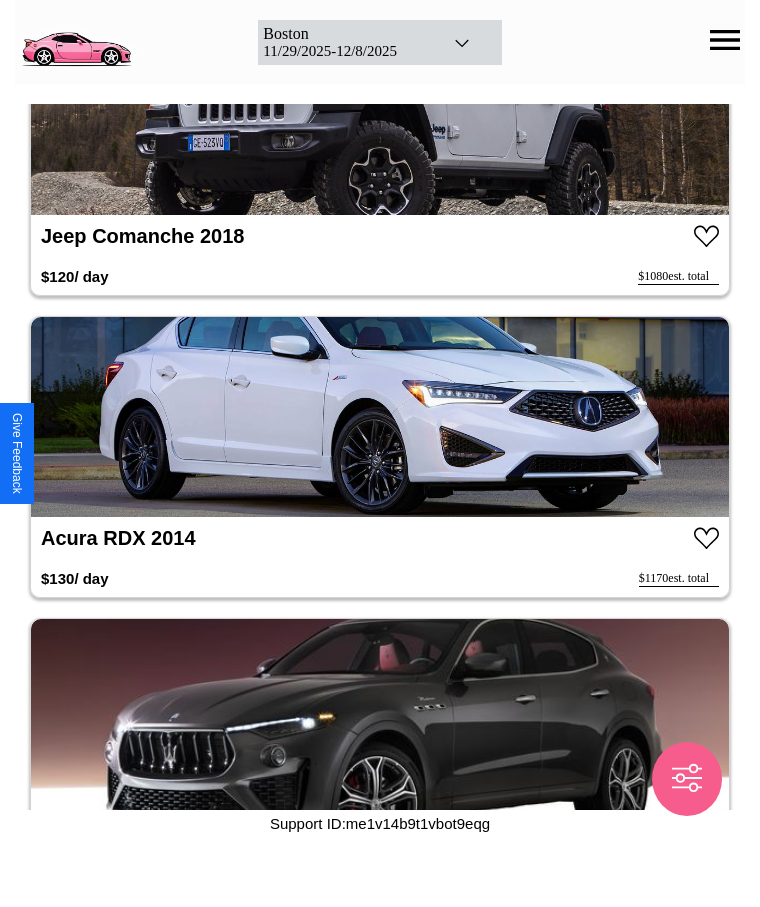 click at bounding box center [380, 417] 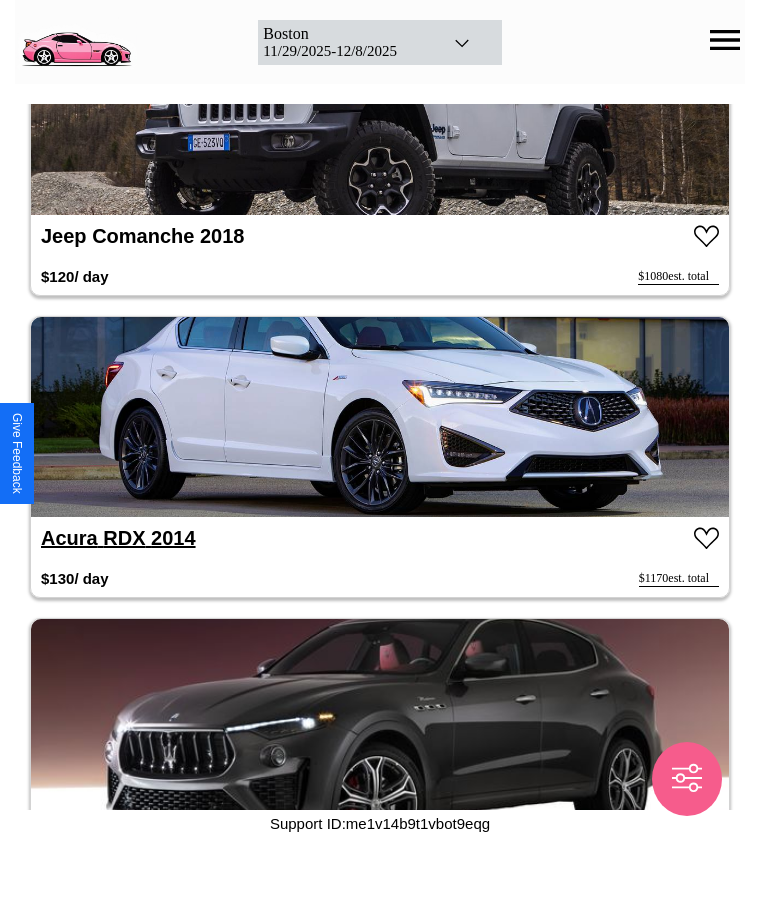 click on "Acura   RDX   2014" at bounding box center [118, 538] 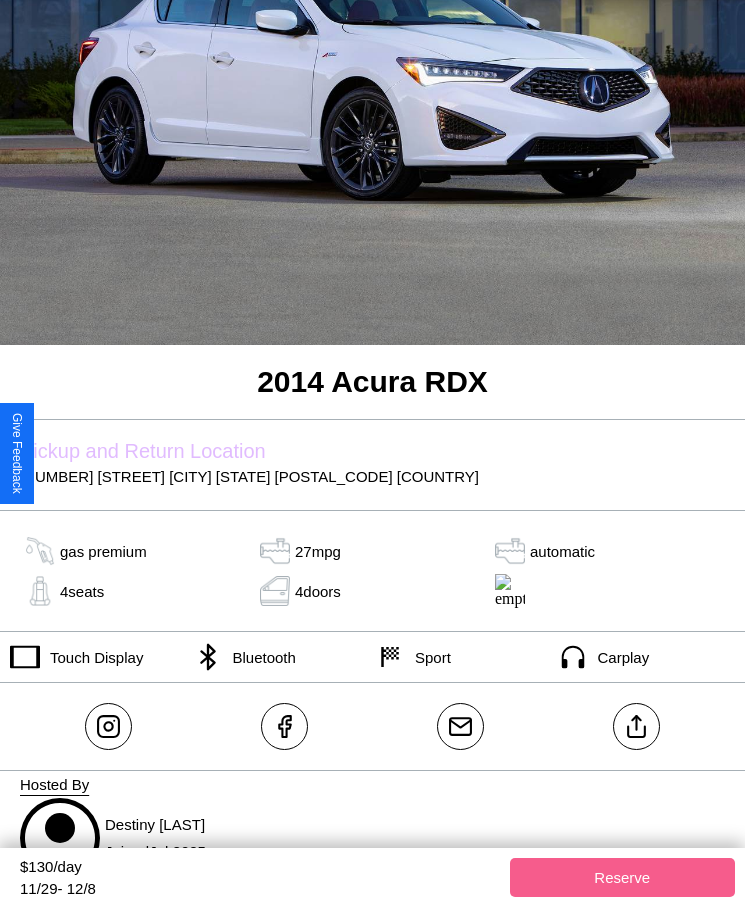 scroll, scrollTop: 284, scrollLeft: 0, axis: vertical 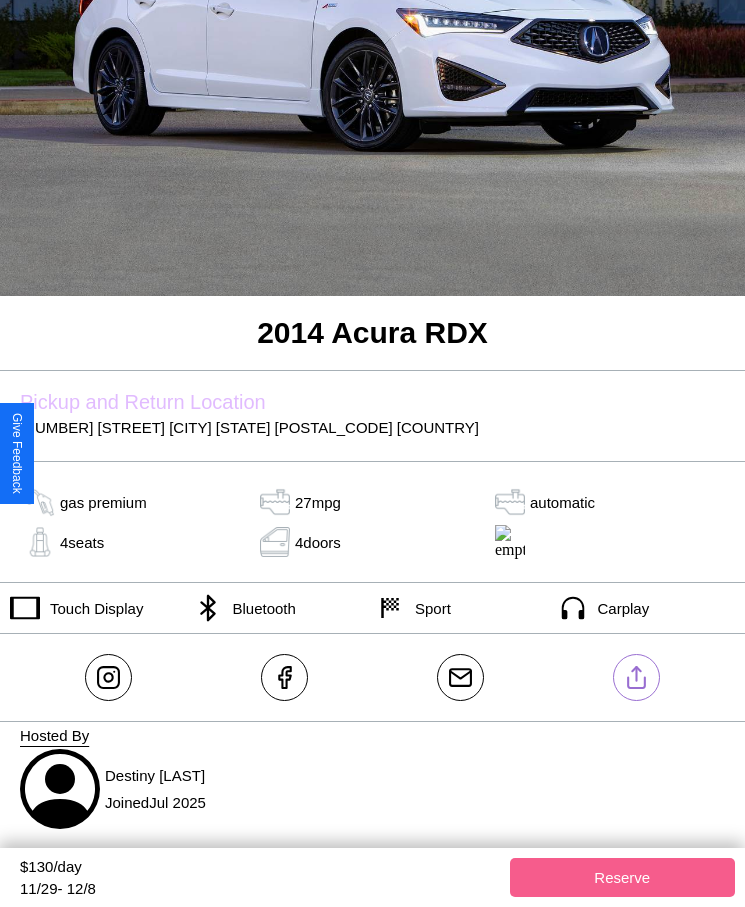 click 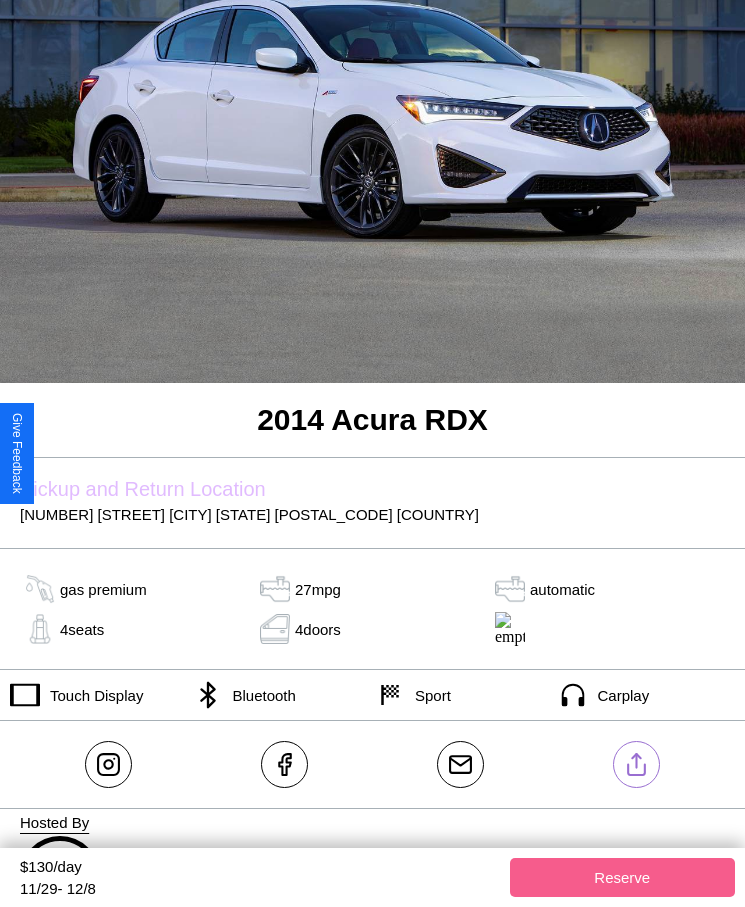 scroll, scrollTop: 164, scrollLeft: 0, axis: vertical 